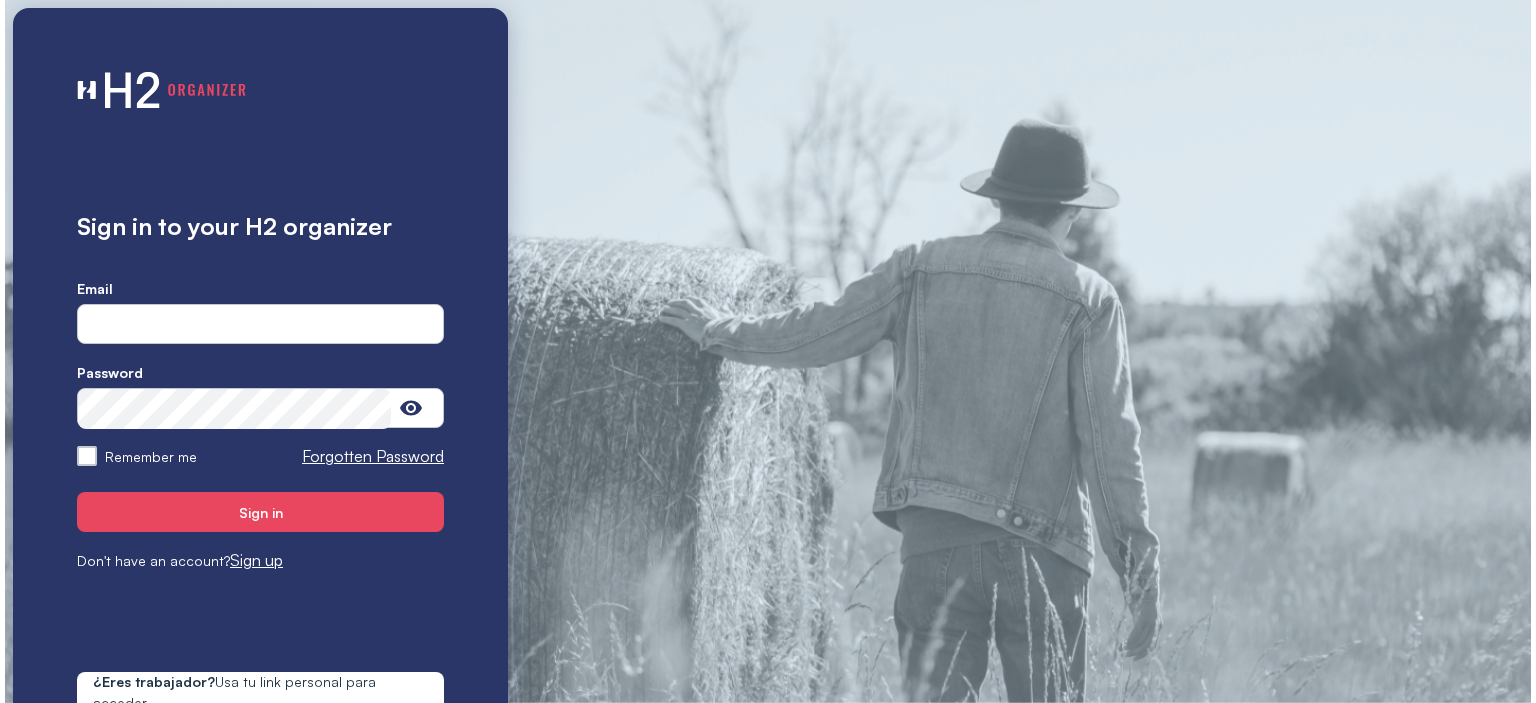 scroll, scrollTop: 0, scrollLeft: 0, axis: both 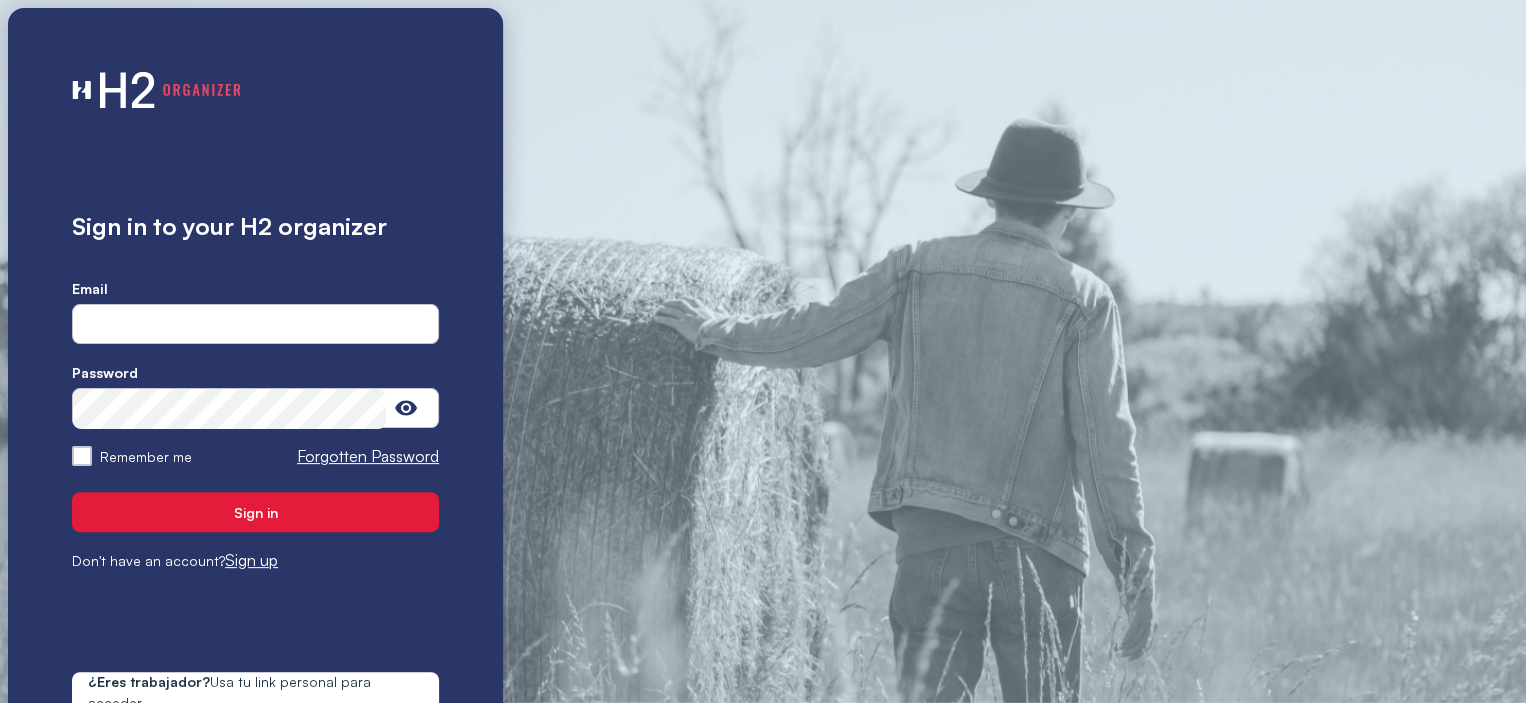 type on "**********" 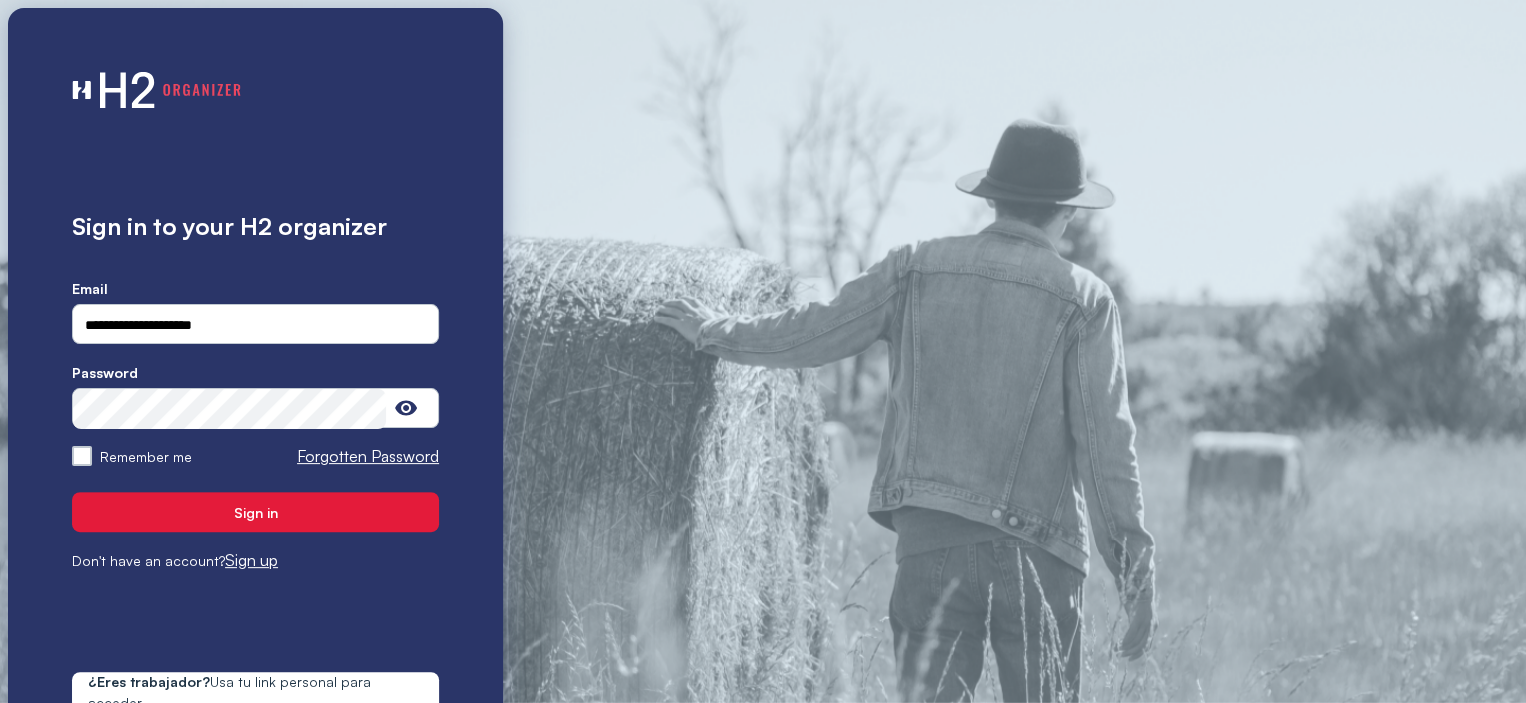 click on "Sign in" at bounding box center (255, 512) 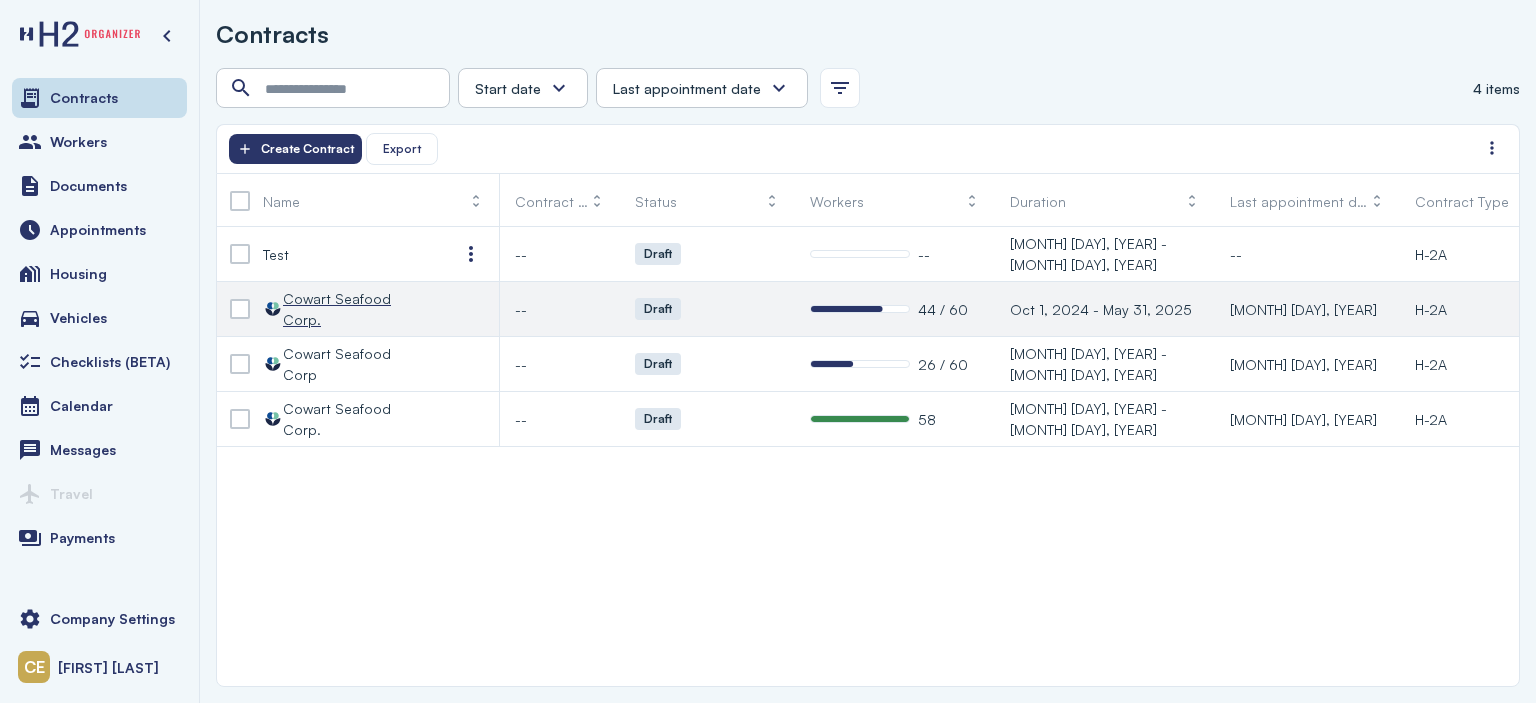 click on "Cowart Seafood Corp." at bounding box center [355, 309] 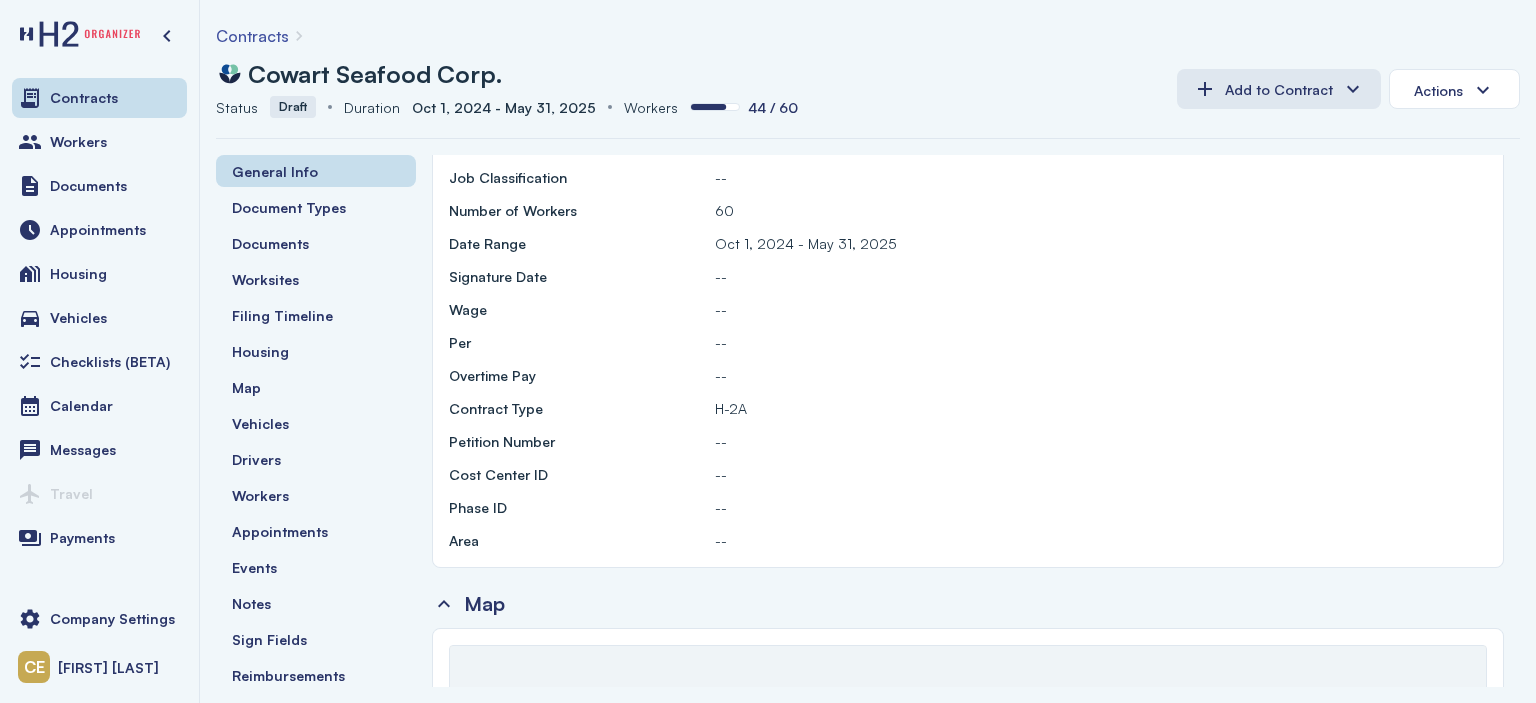 scroll, scrollTop: 0, scrollLeft: 0, axis: both 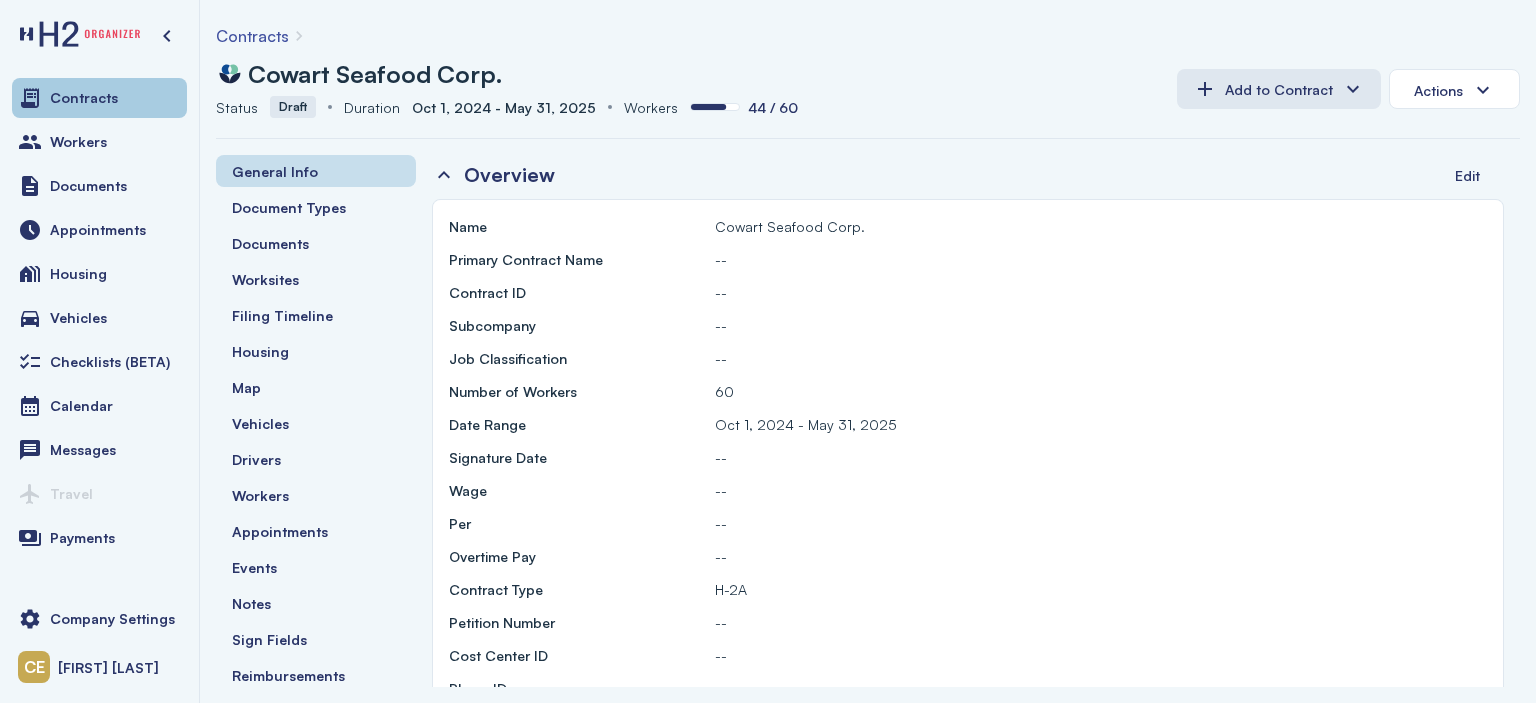 click on "Contracts" at bounding box center (99, 98) 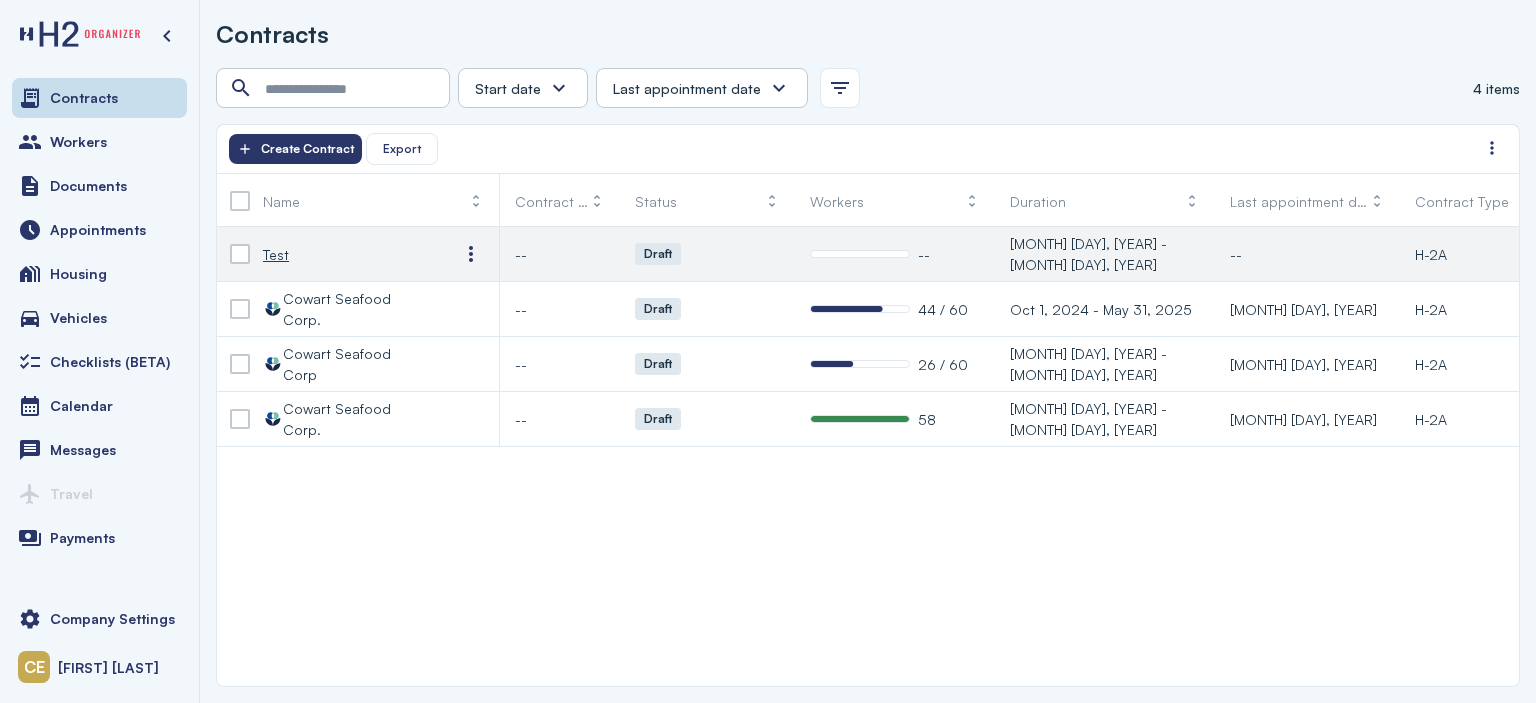 click on "Test" at bounding box center [276, 254] 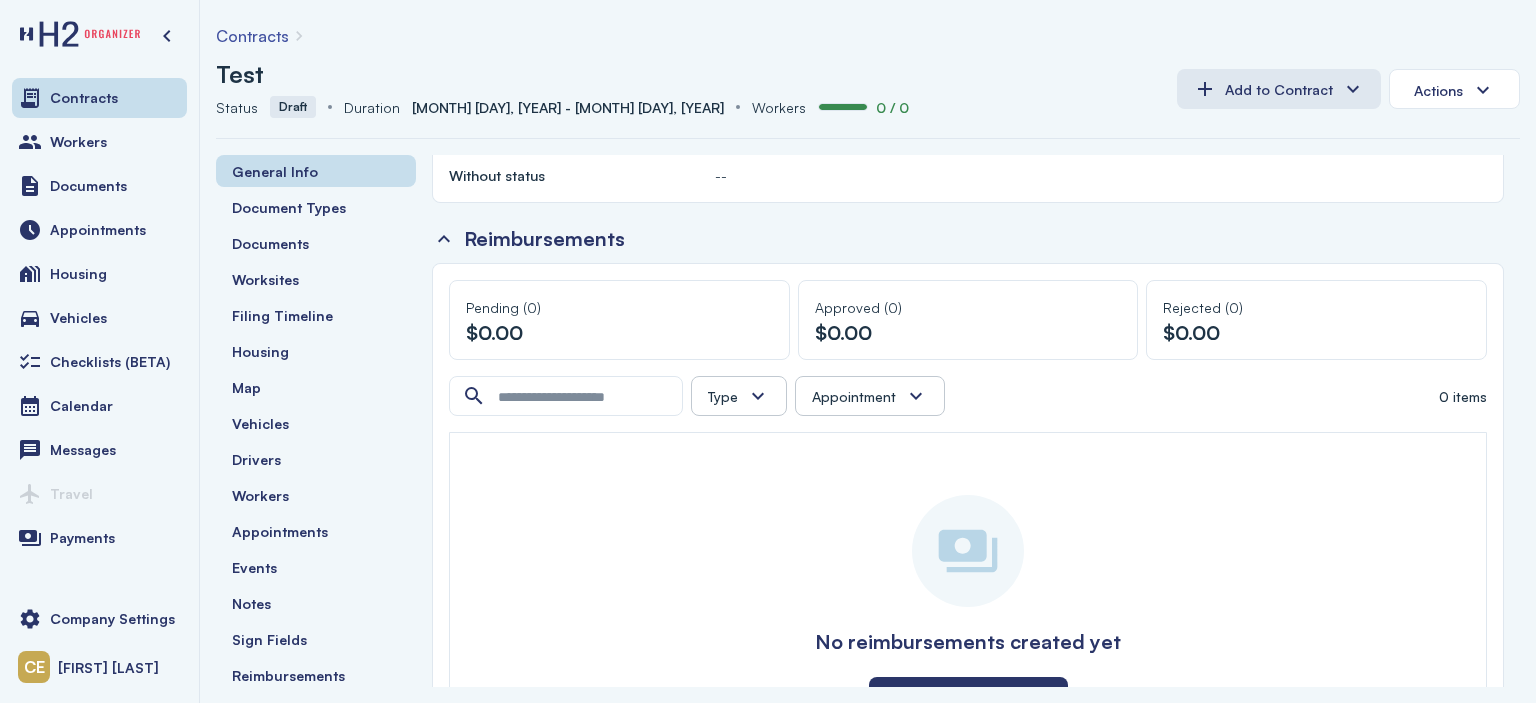 scroll, scrollTop: 1500, scrollLeft: 0, axis: vertical 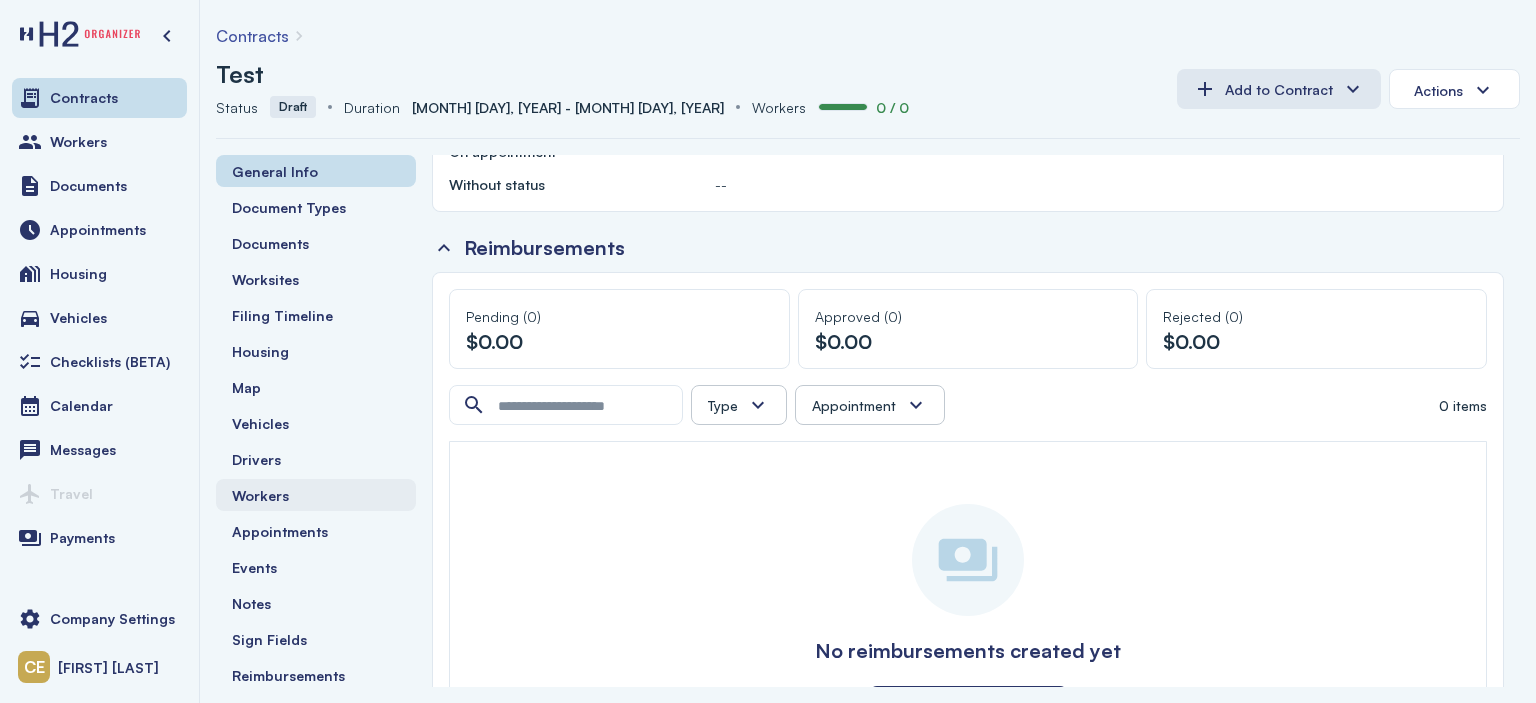 click on "Workers" at bounding box center [260, 495] 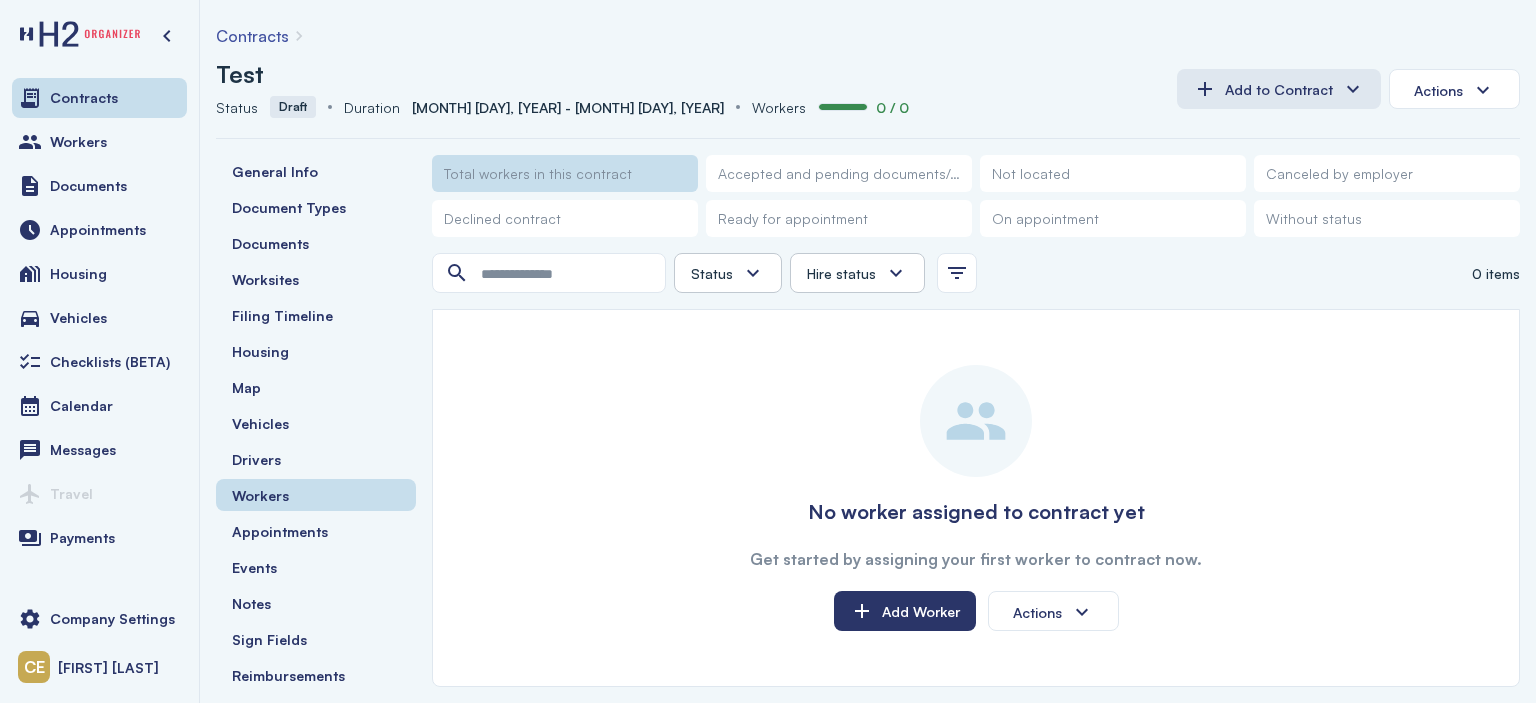 click at bounding box center [896, 273] 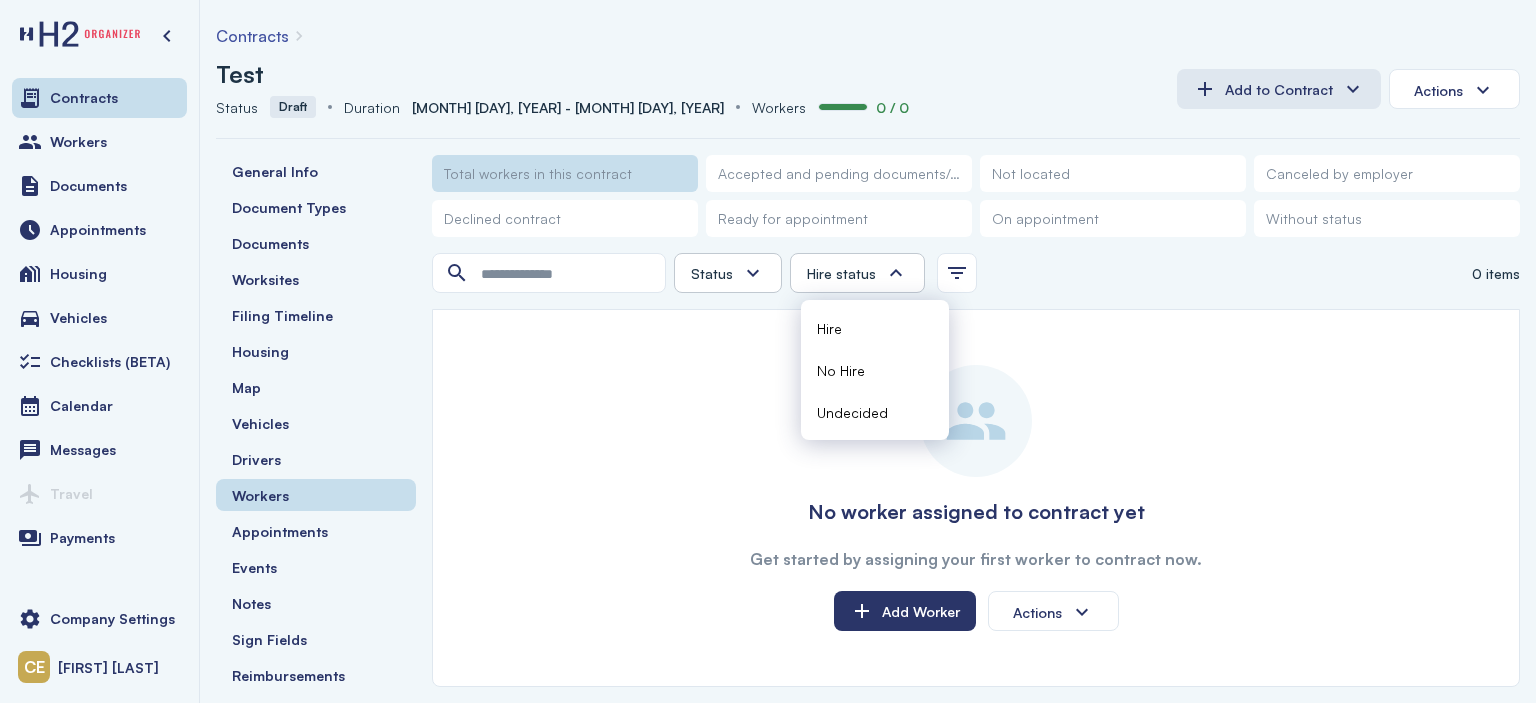 click at bounding box center (896, 273) 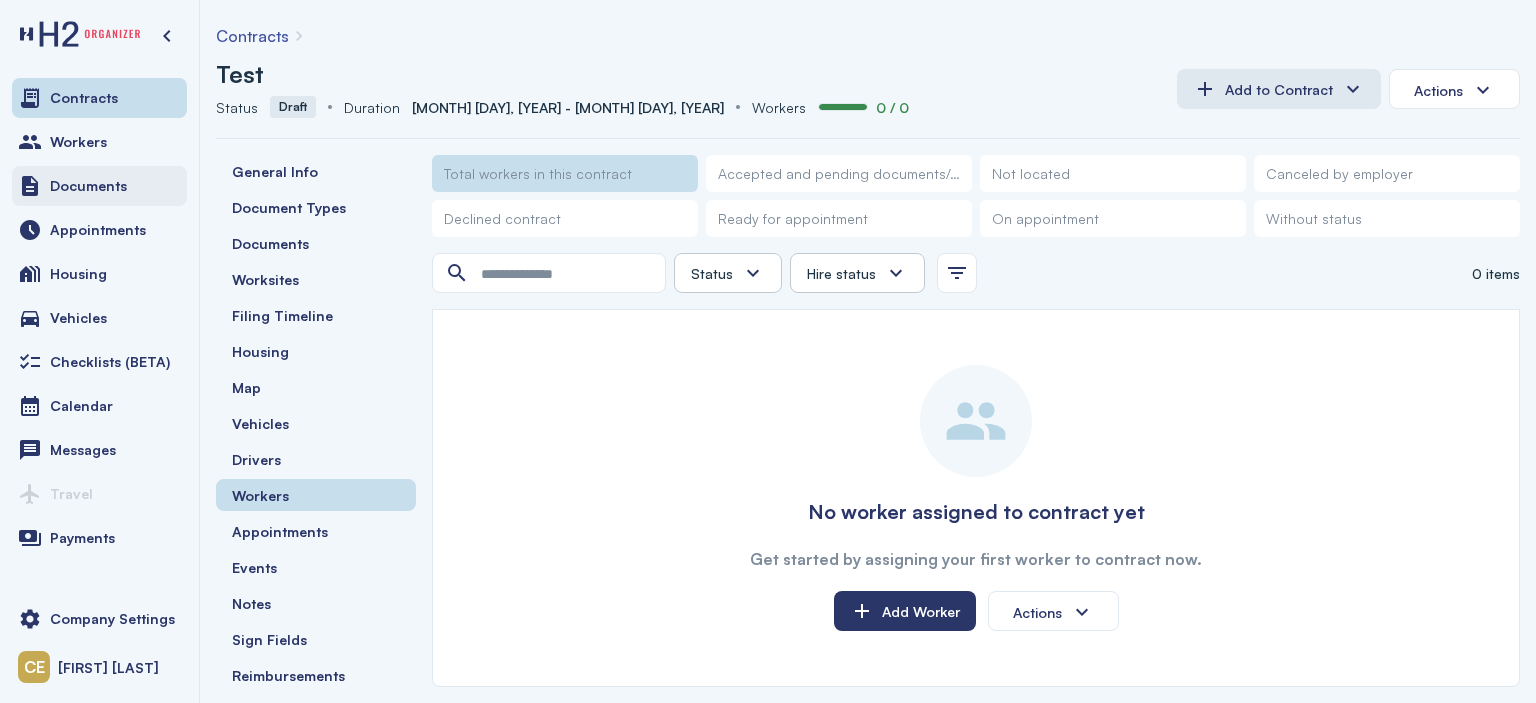 click on "Documents" at bounding box center [88, 186] 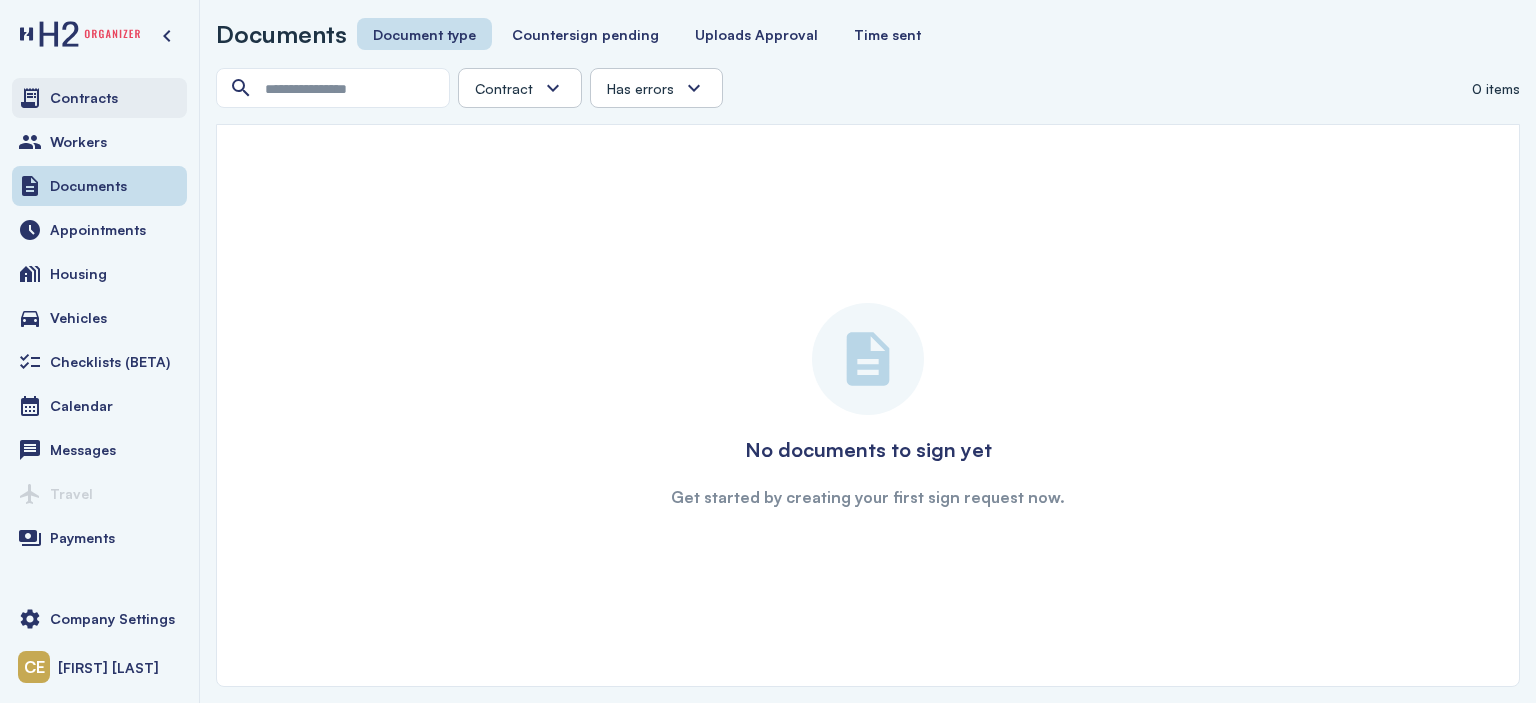 click on "Contracts" at bounding box center [84, 98] 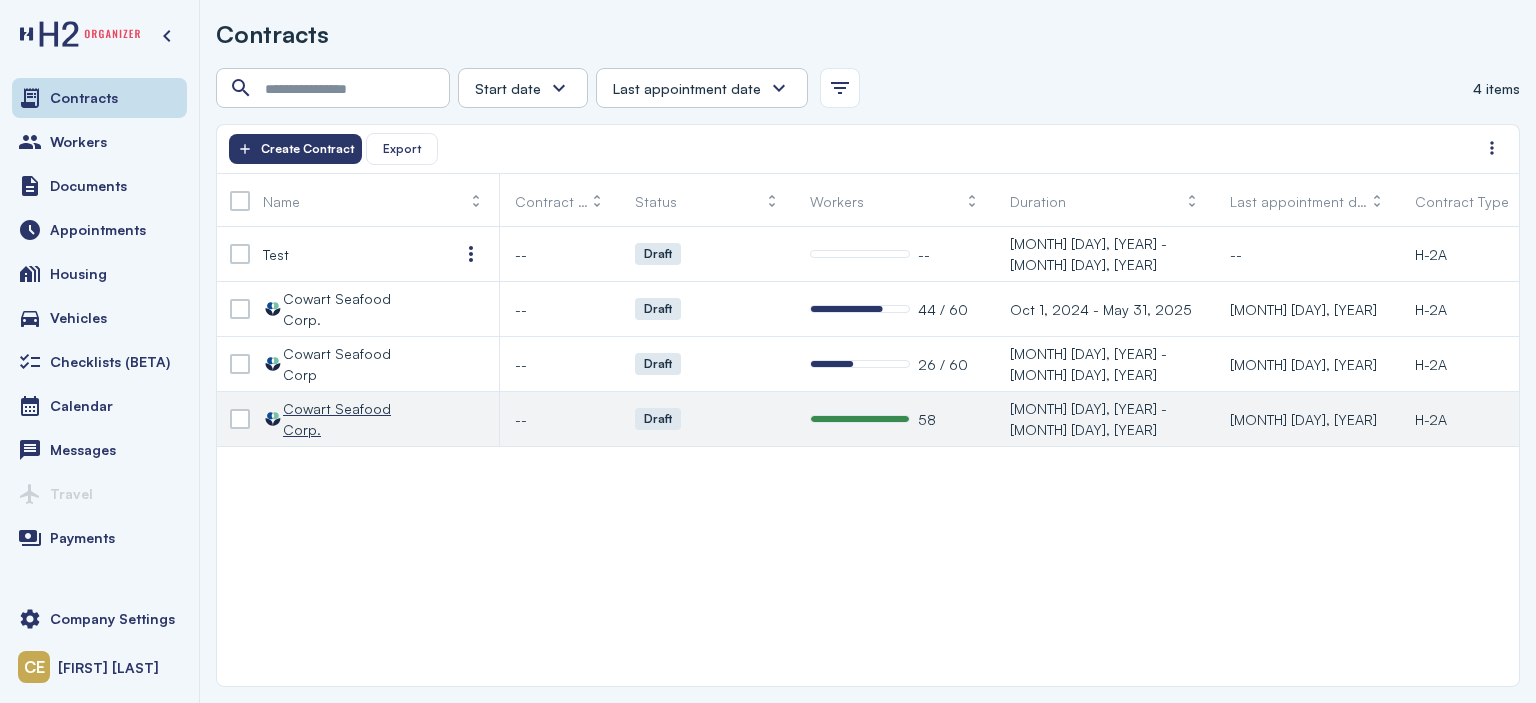 click on "Cowart Seafood Corp." at bounding box center [355, 419] 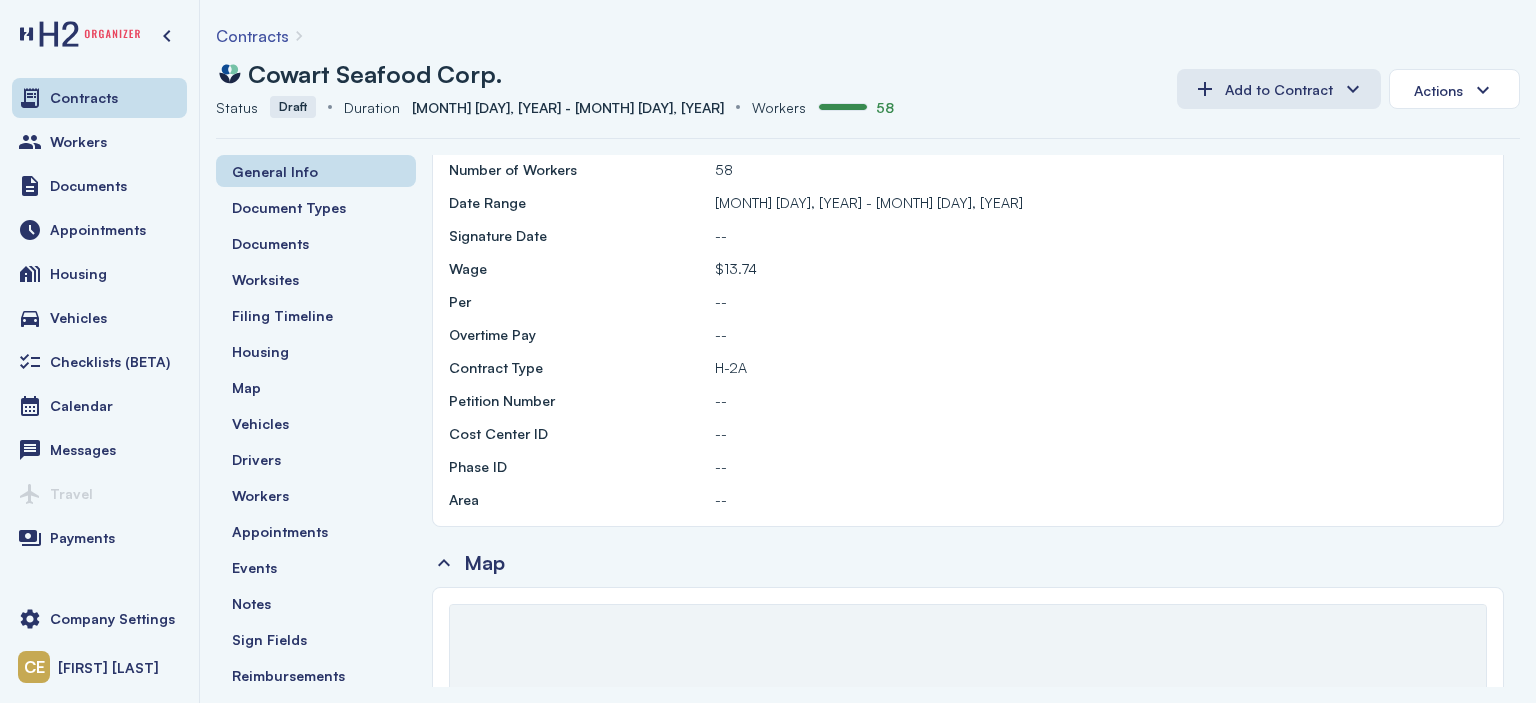 scroll, scrollTop: 0, scrollLeft: 0, axis: both 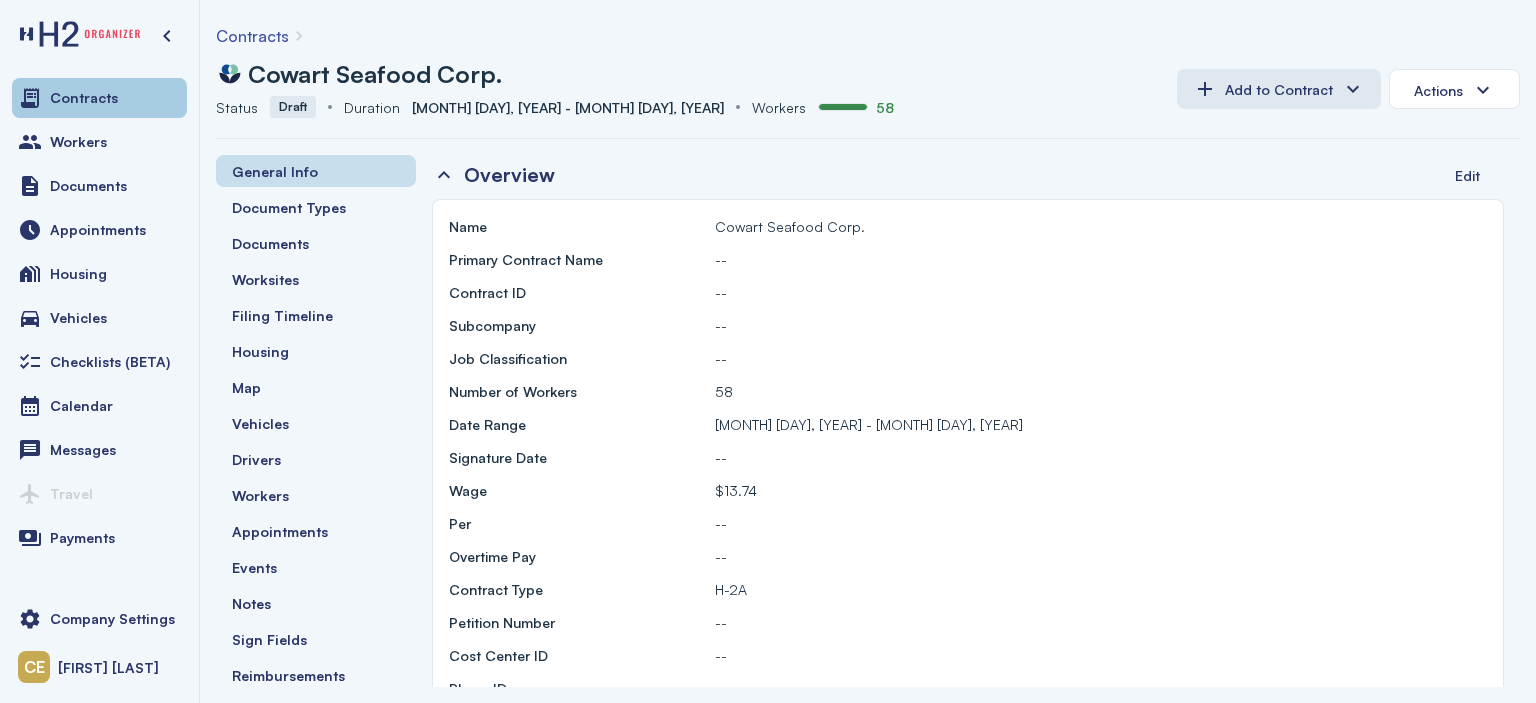 click on "Contracts" at bounding box center (84, 98) 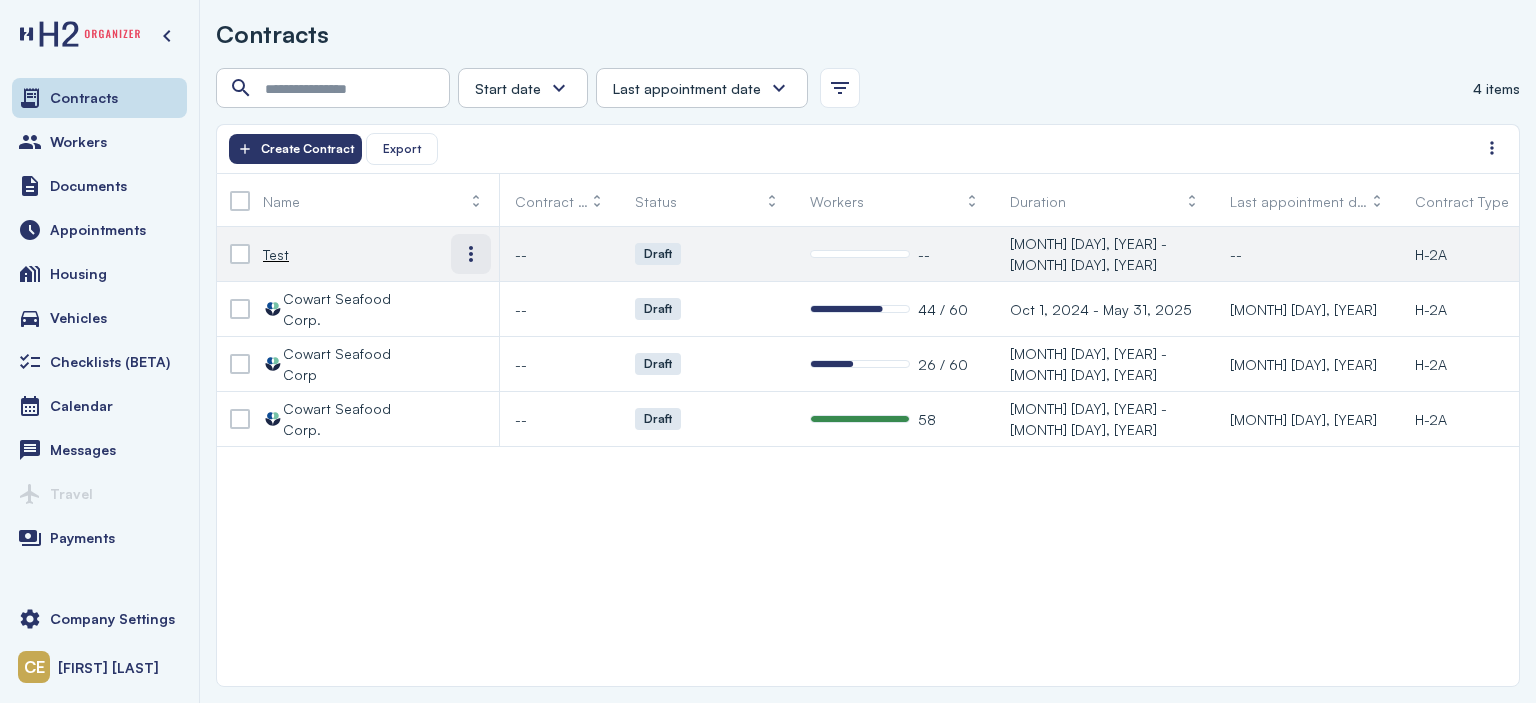 click at bounding box center (471, 254) 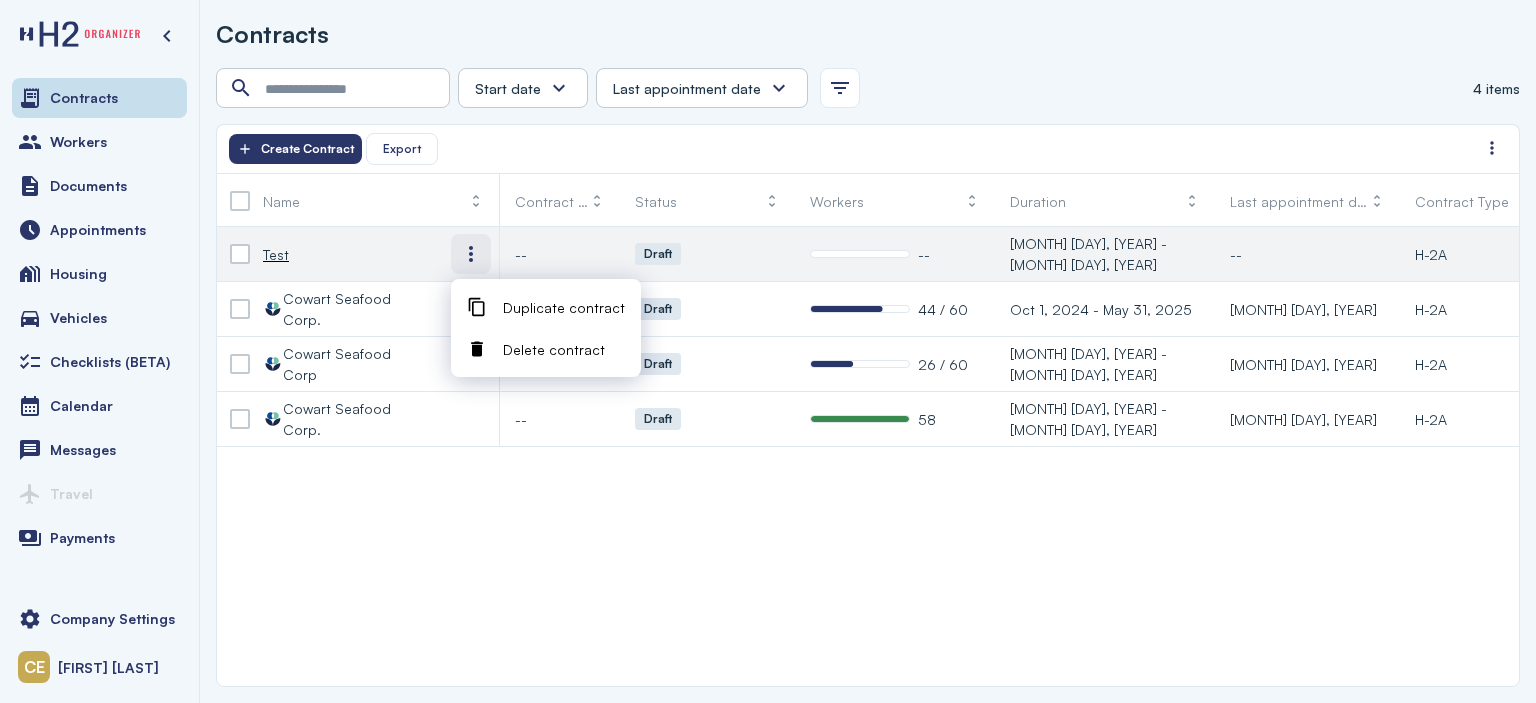 click at bounding box center [471, 254] 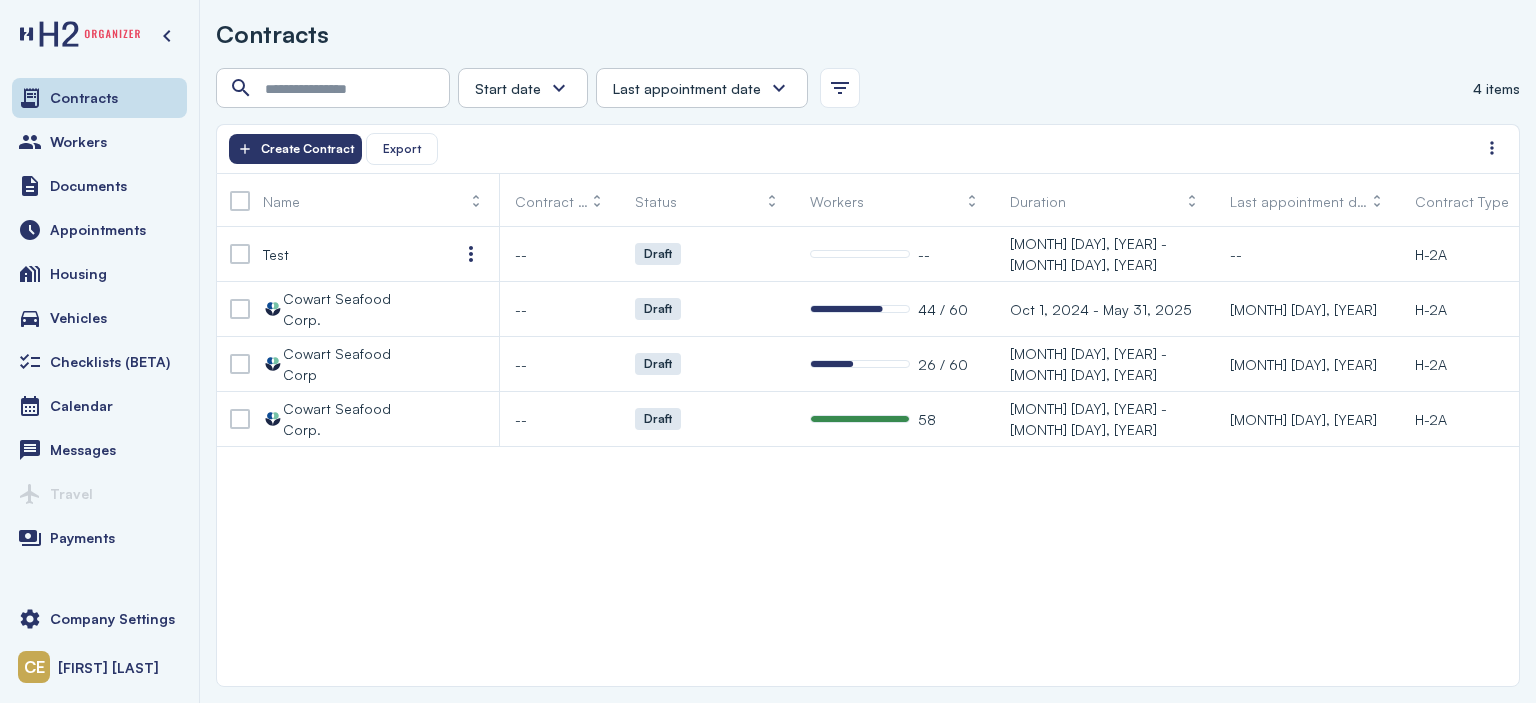 click at bounding box center [559, 88] 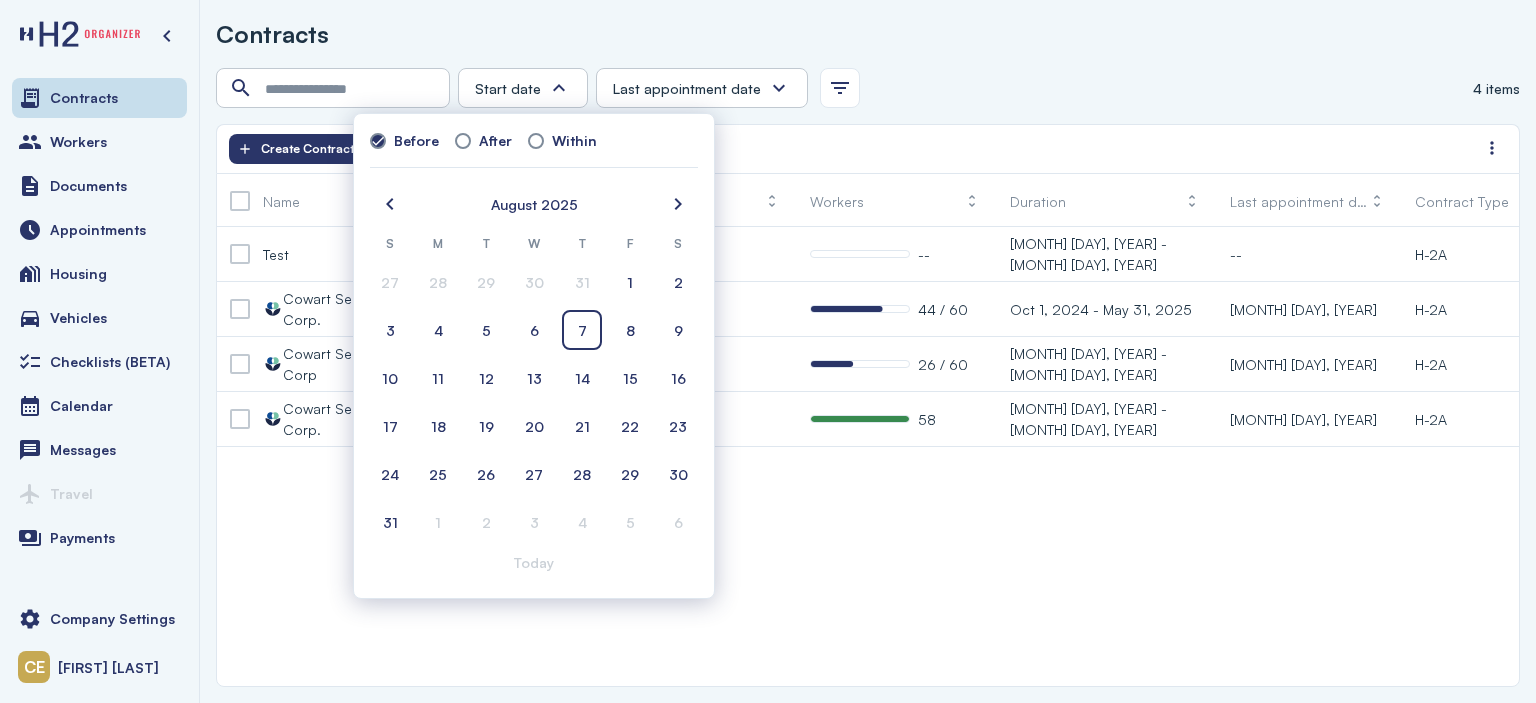 click at bounding box center [559, 88] 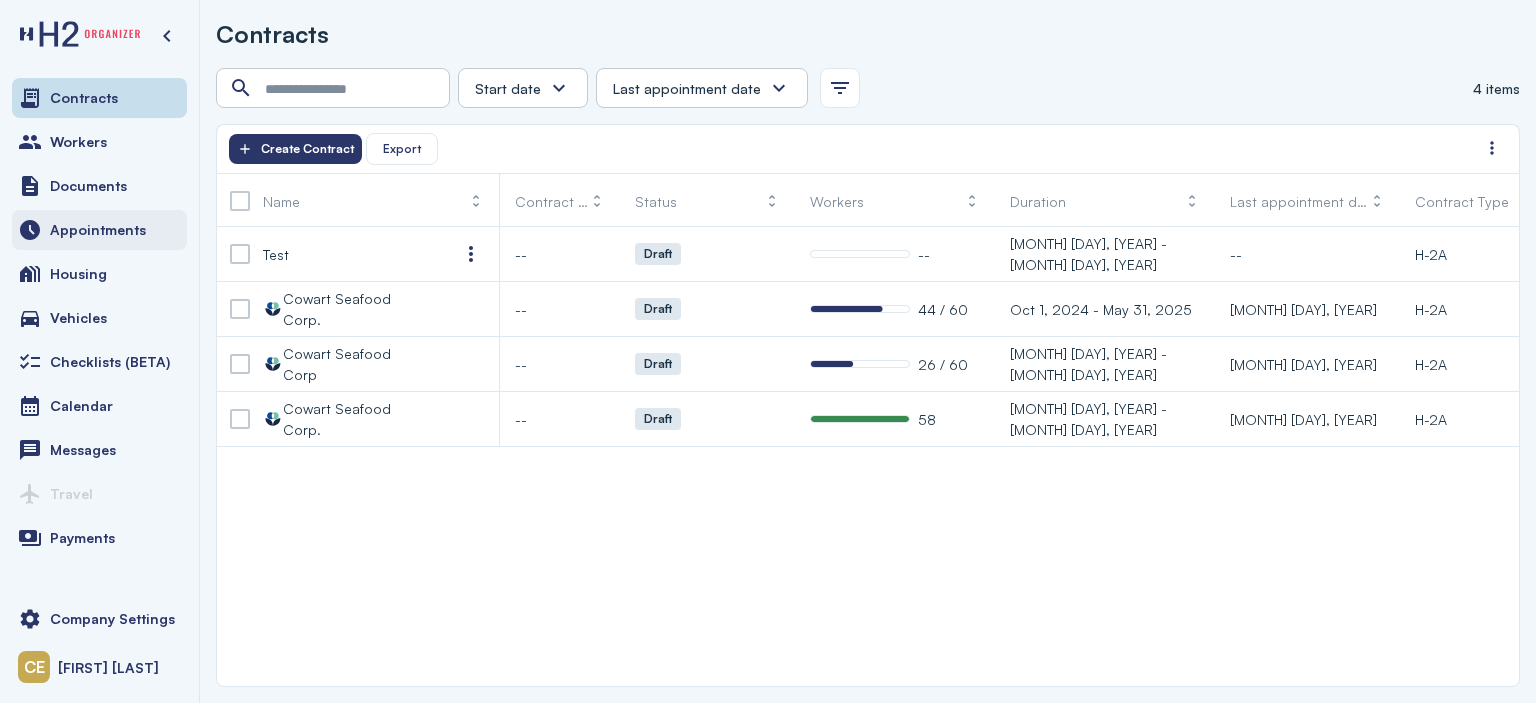 click on "Appointments" at bounding box center [98, 230] 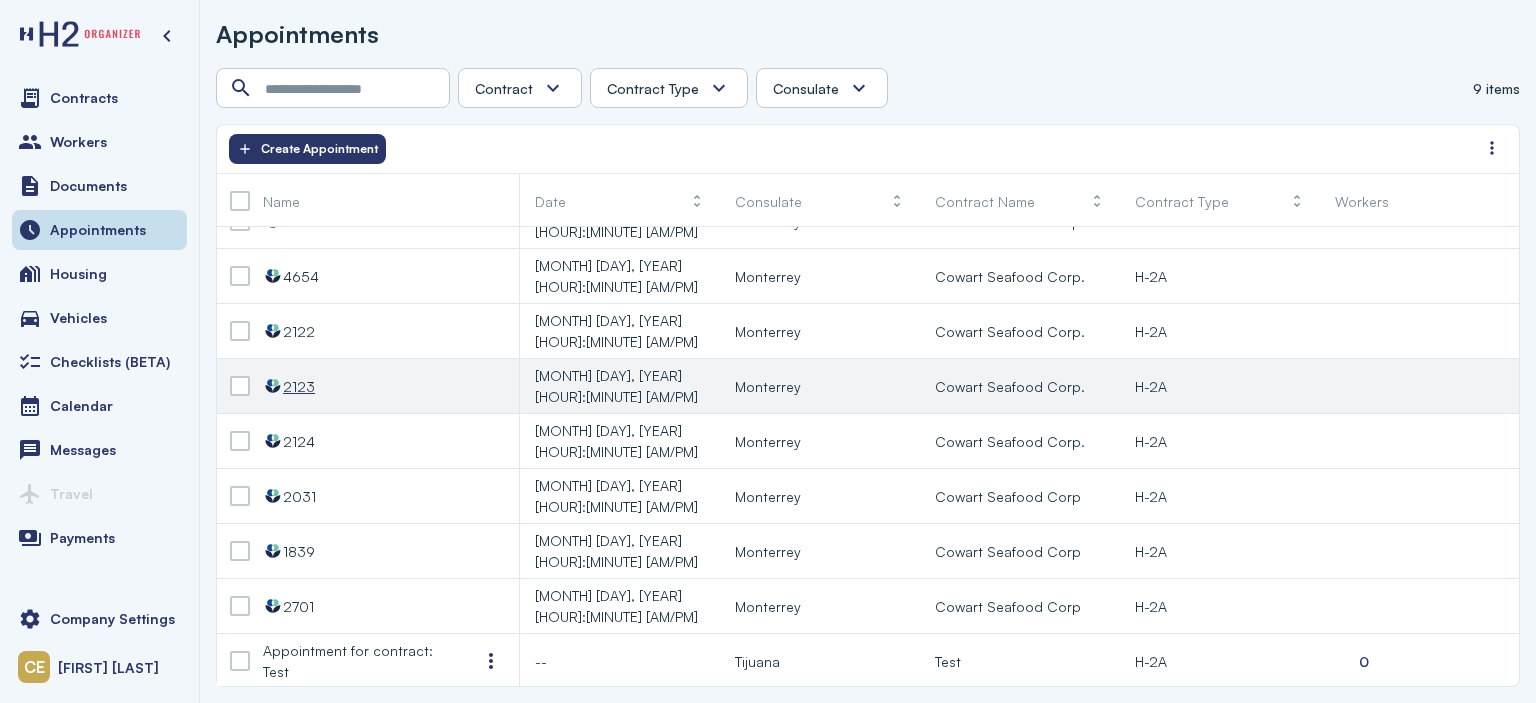 scroll, scrollTop: 0, scrollLeft: 0, axis: both 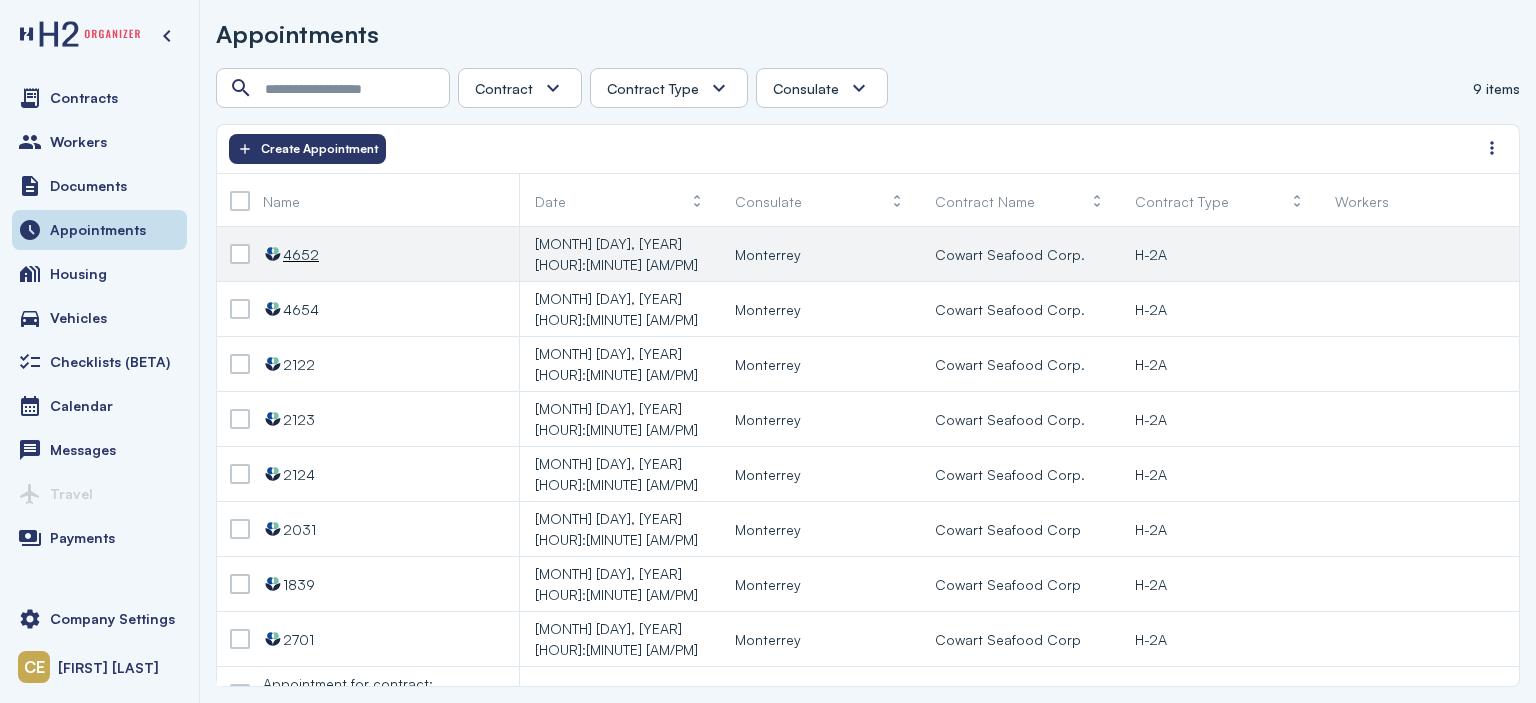 click on "Monterrey" at bounding box center [768, 254] 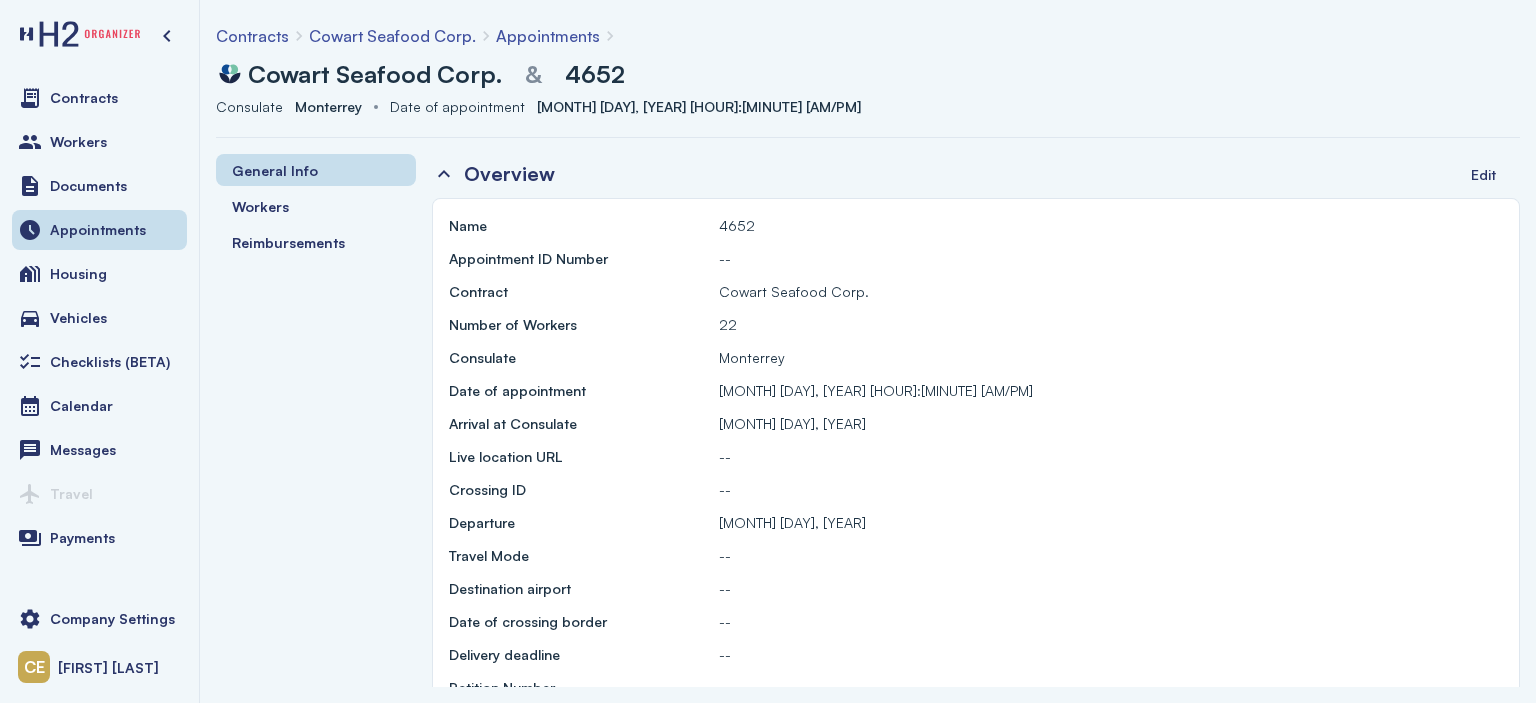 scroll, scrollTop: 0, scrollLeft: 0, axis: both 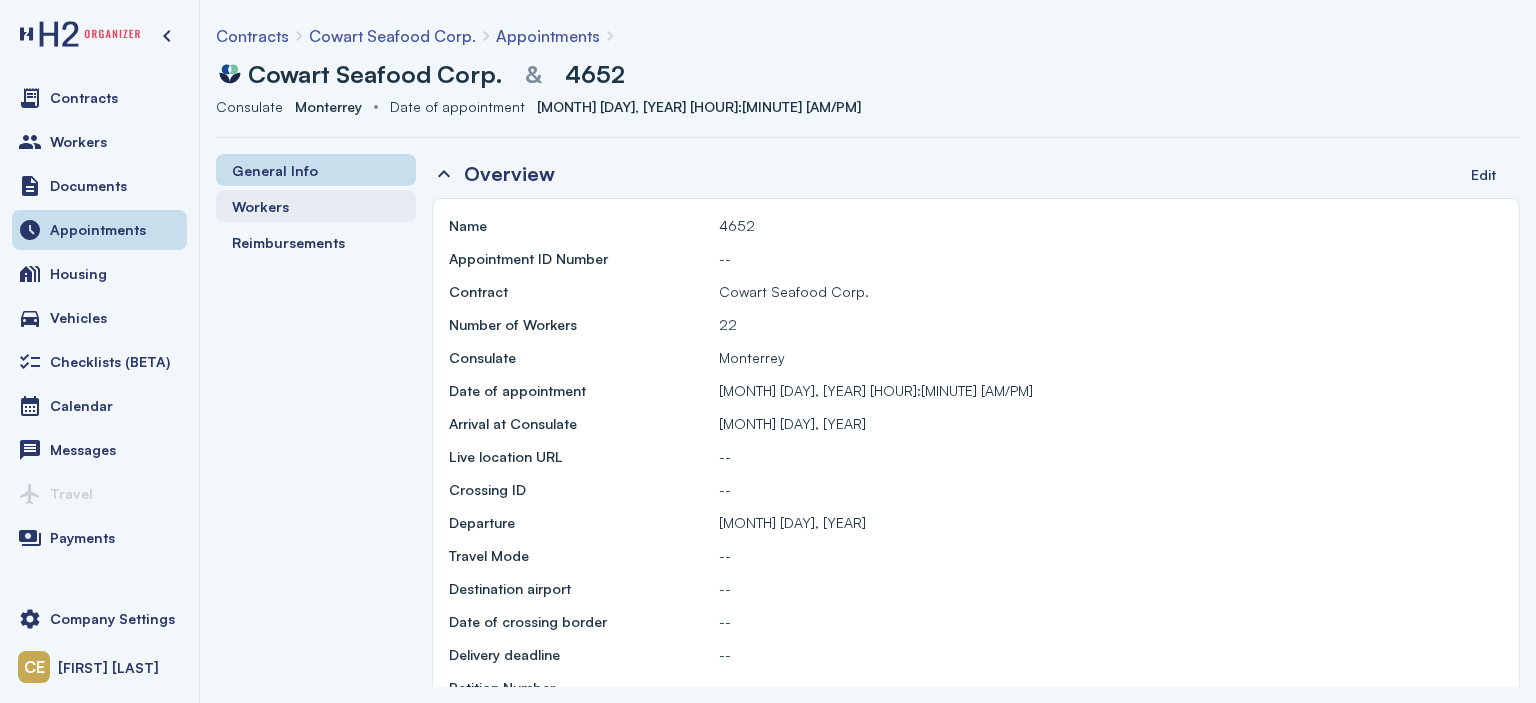 click on "Workers" at bounding box center [260, 206] 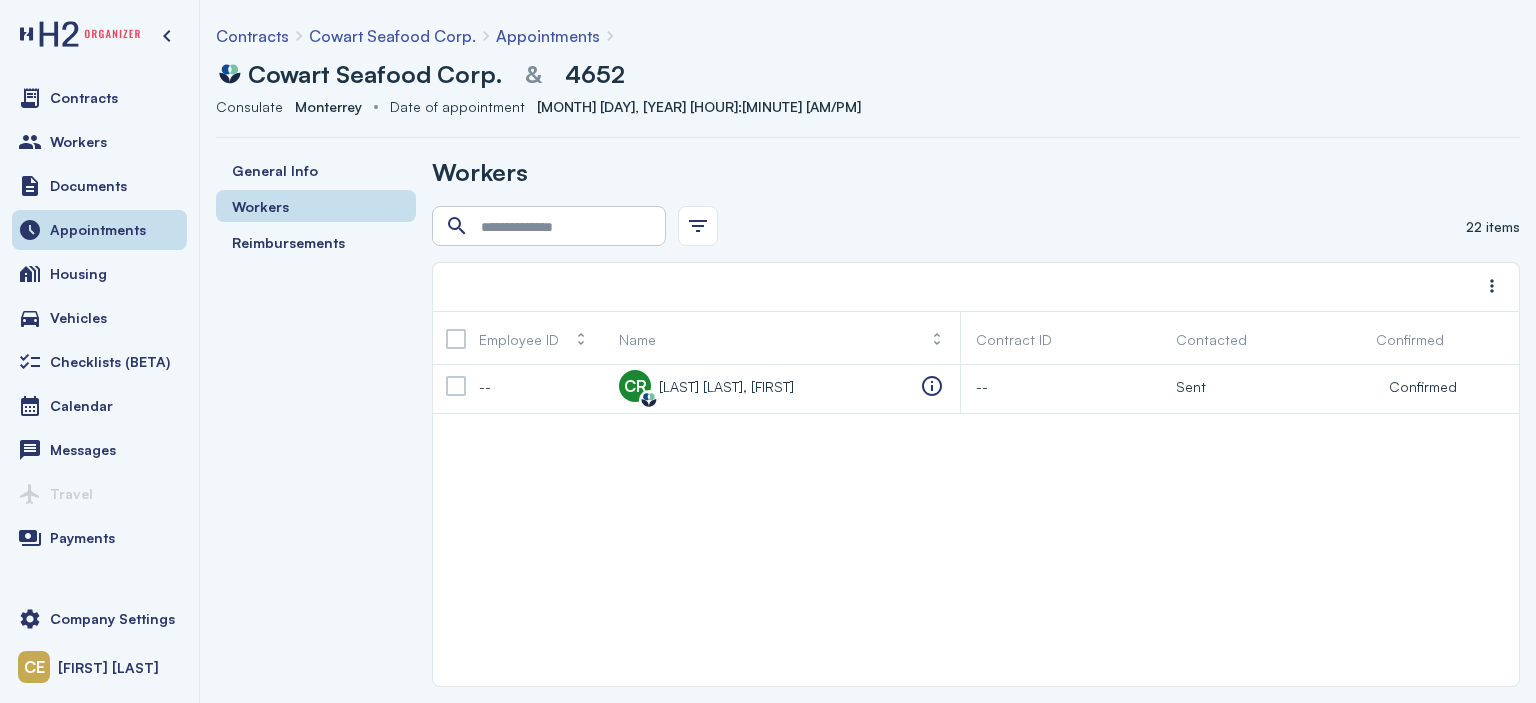 scroll, scrollTop: 0, scrollLeft: 0, axis: both 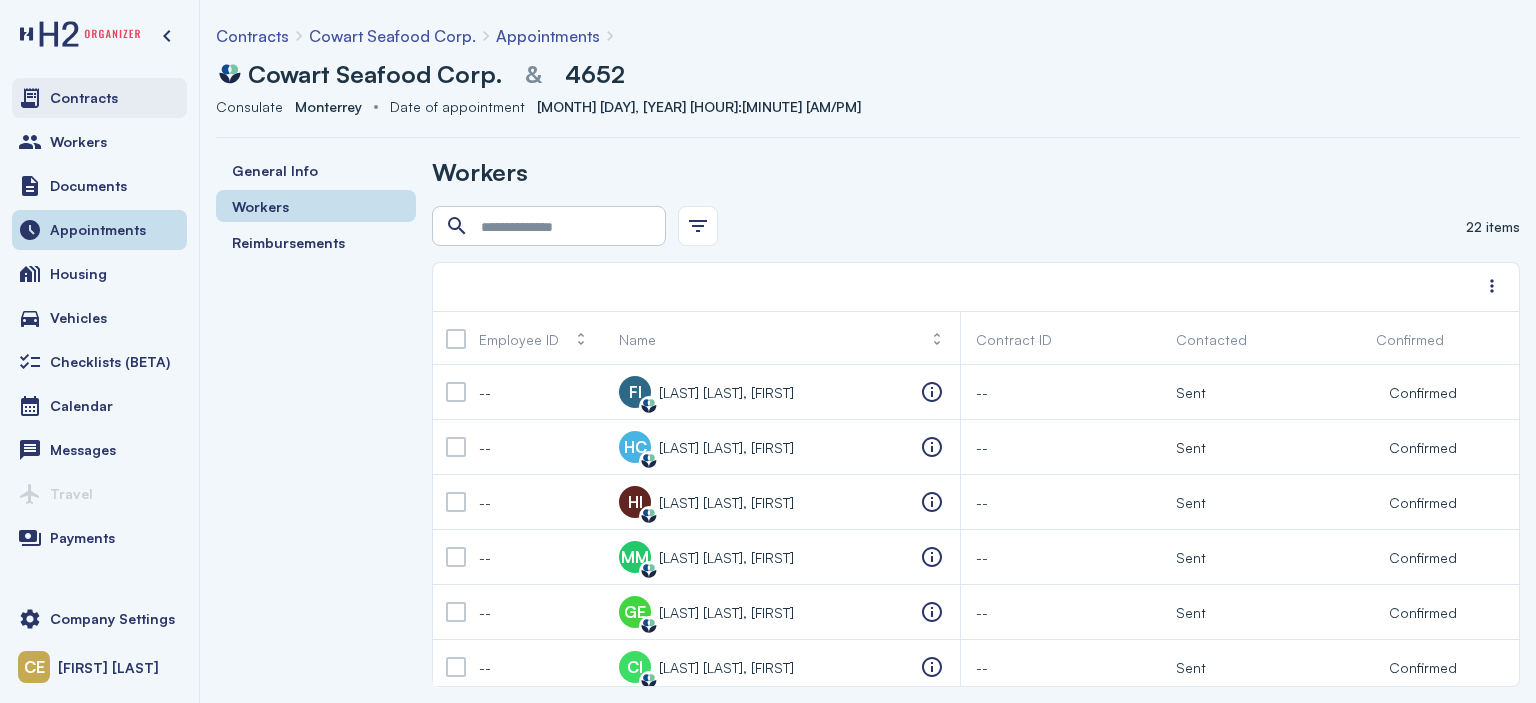 click on "Contracts" at bounding box center (84, 98) 